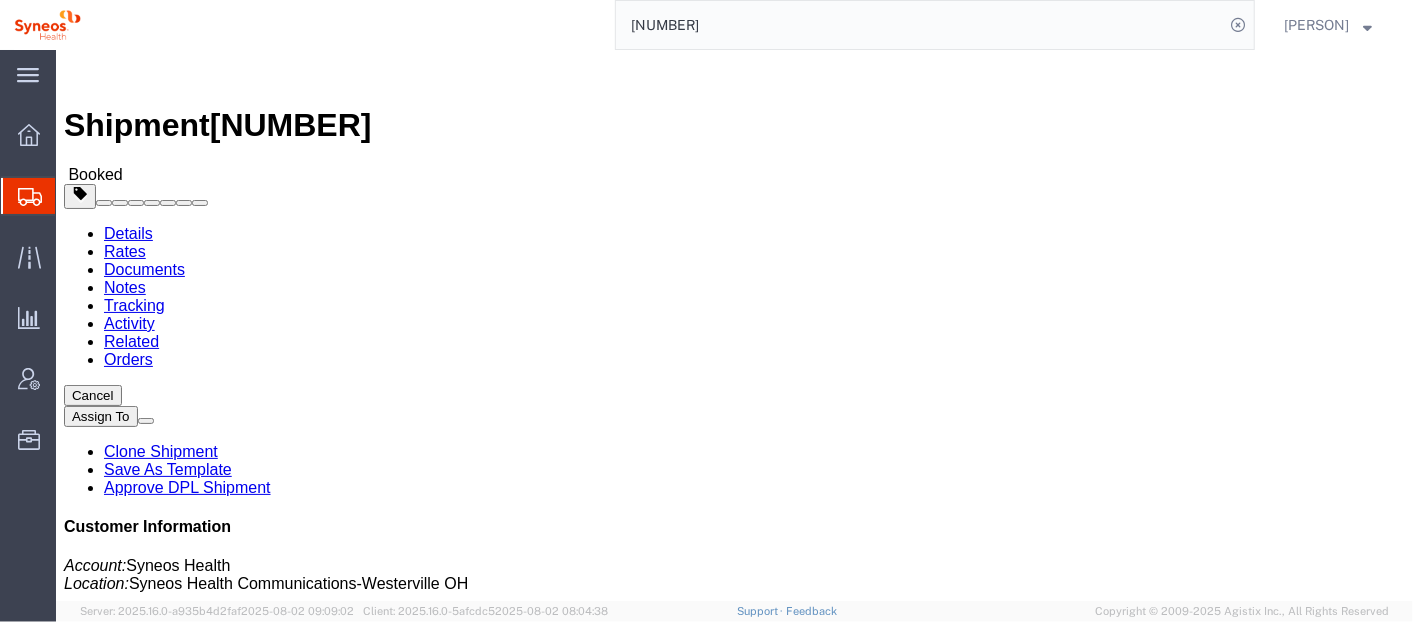 scroll, scrollTop: 0, scrollLeft: 0, axis: both 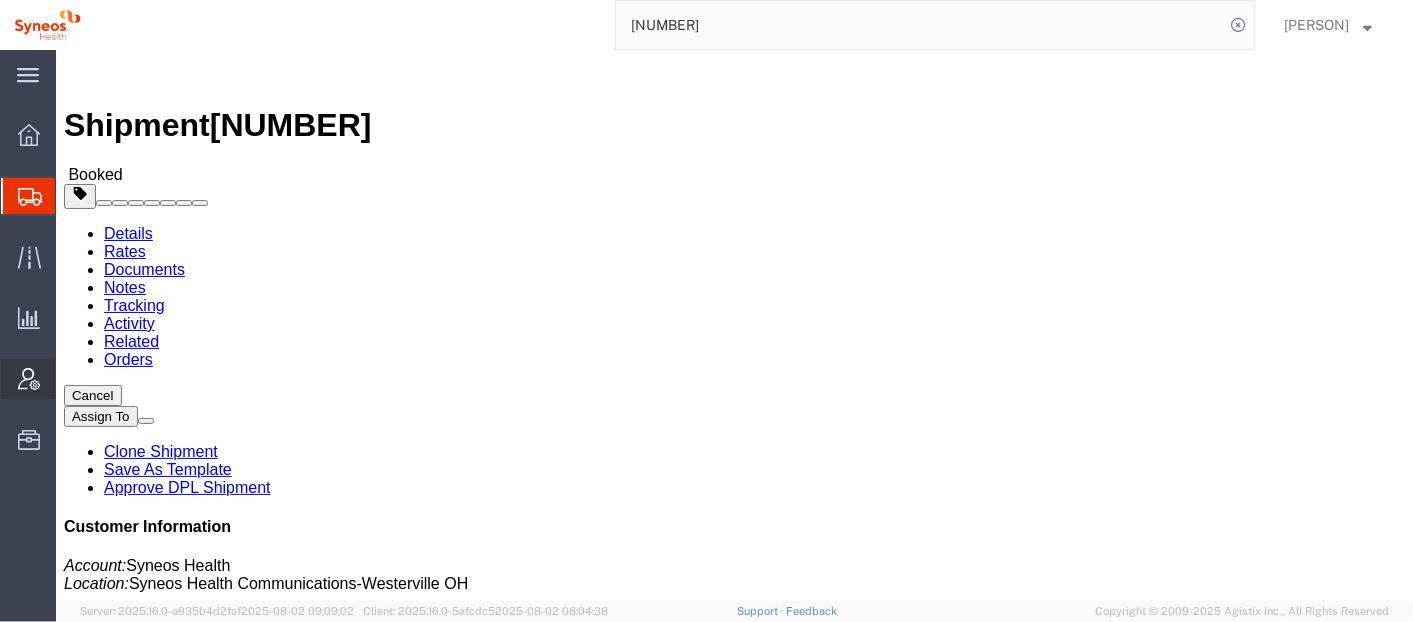 click on "Account Admin" 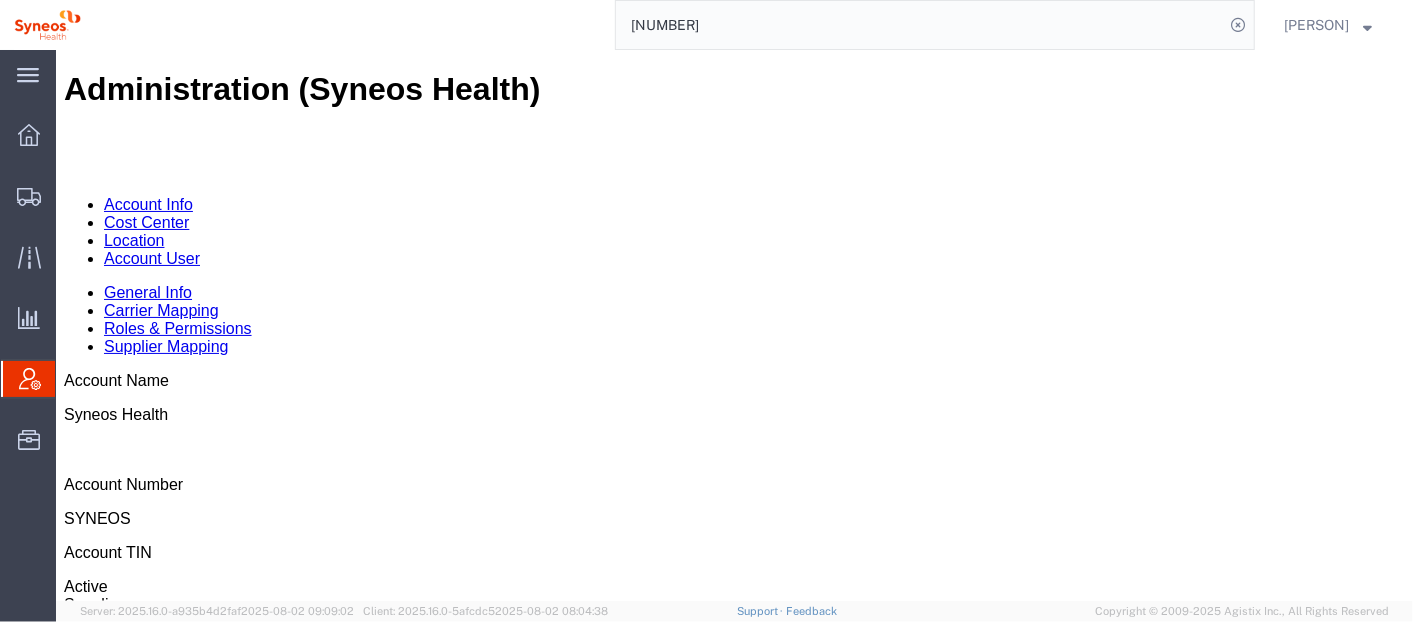 click on "Location" at bounding box center [133, 239] 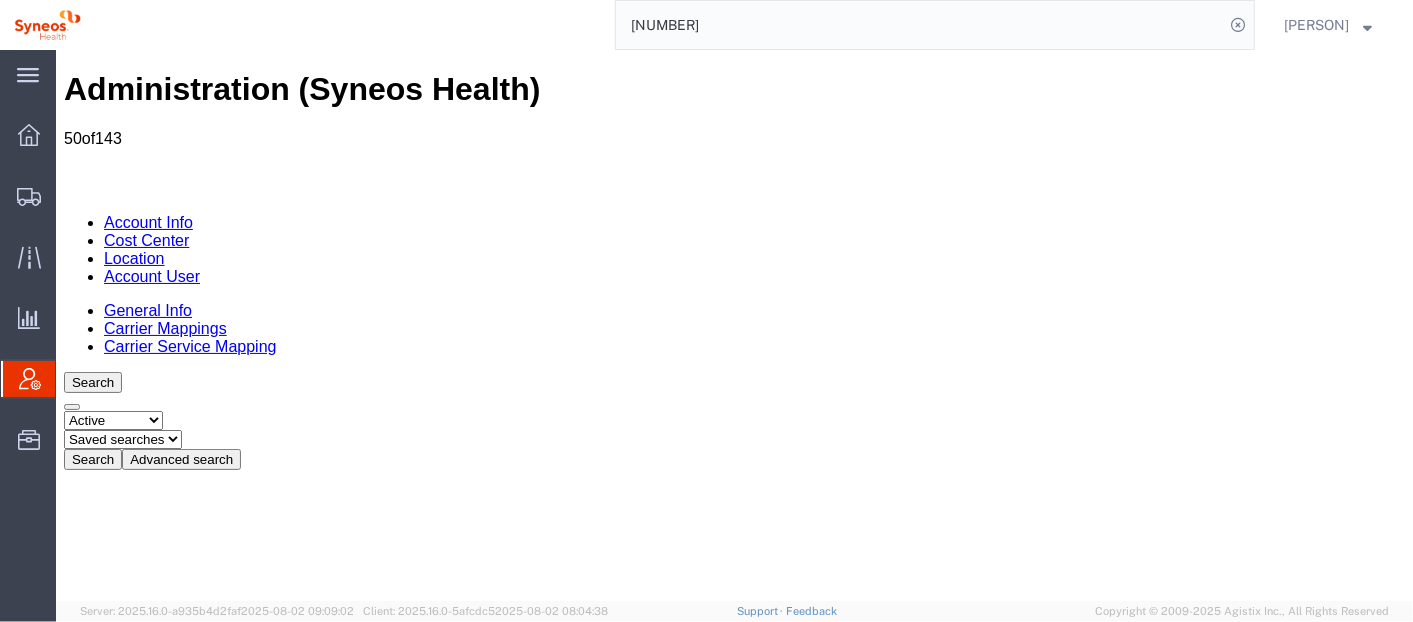 click on "Export" at bounding box center (90, 5578) 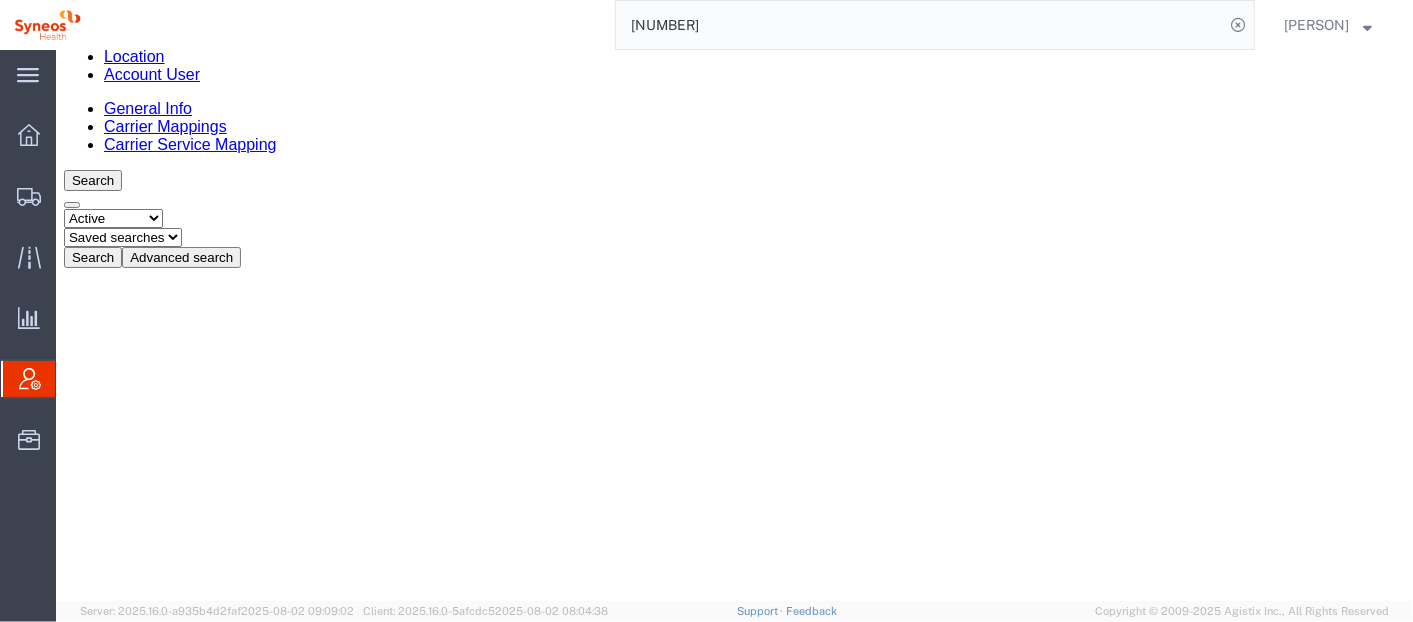scroll, scrollTop: 209, scrollLeft: 0, axis: vertical 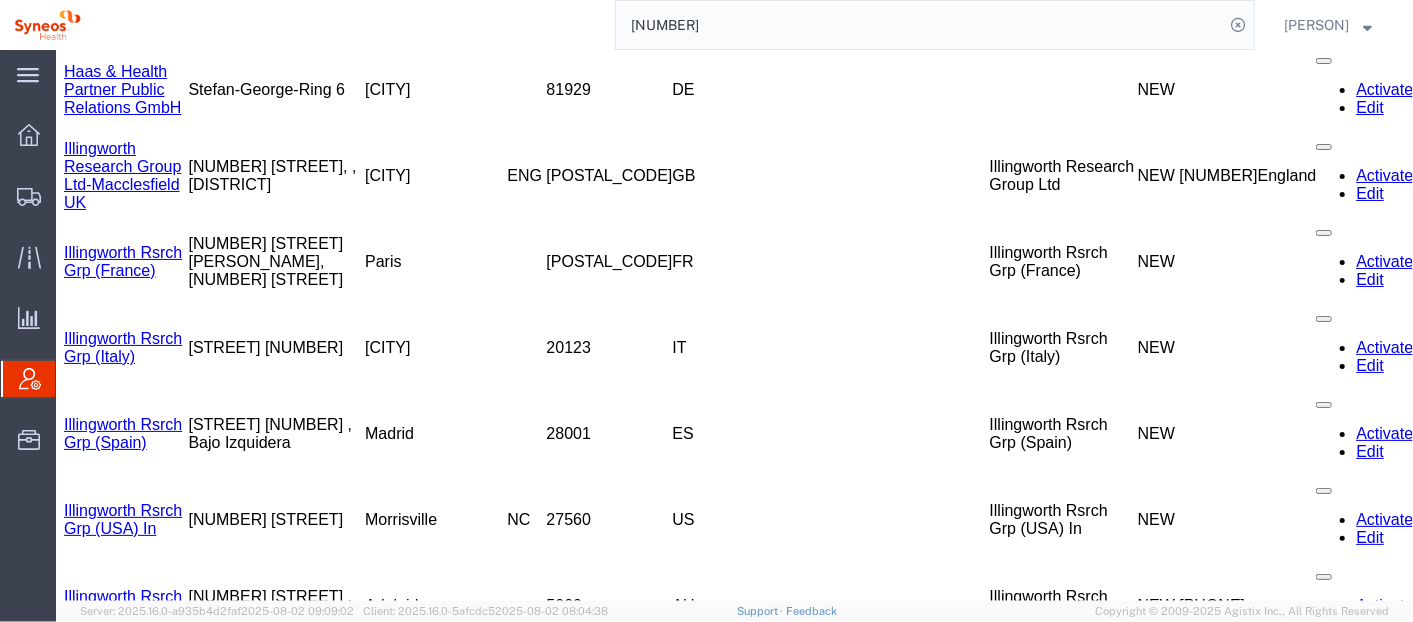 click on "Syneos Health d.o.o. Beograd" at bounding box center [115, 4394] 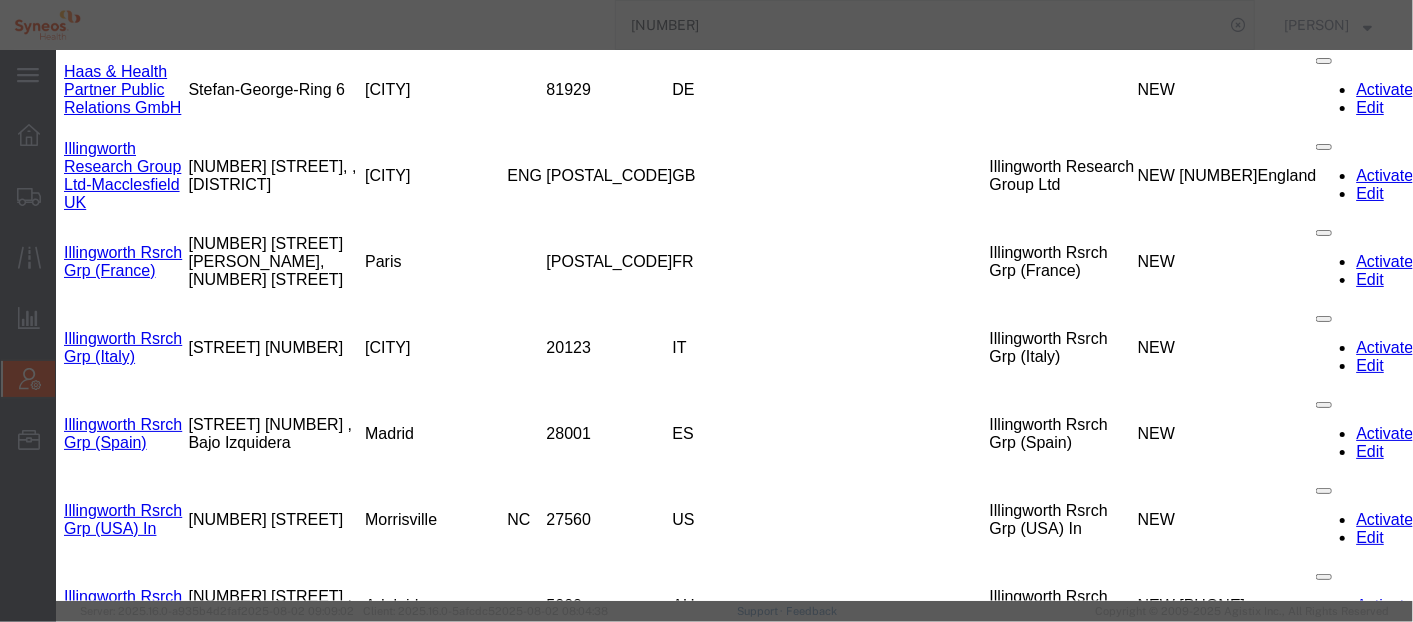 scroll, scrollTop: 0, scrollLeft: 0, axis: both 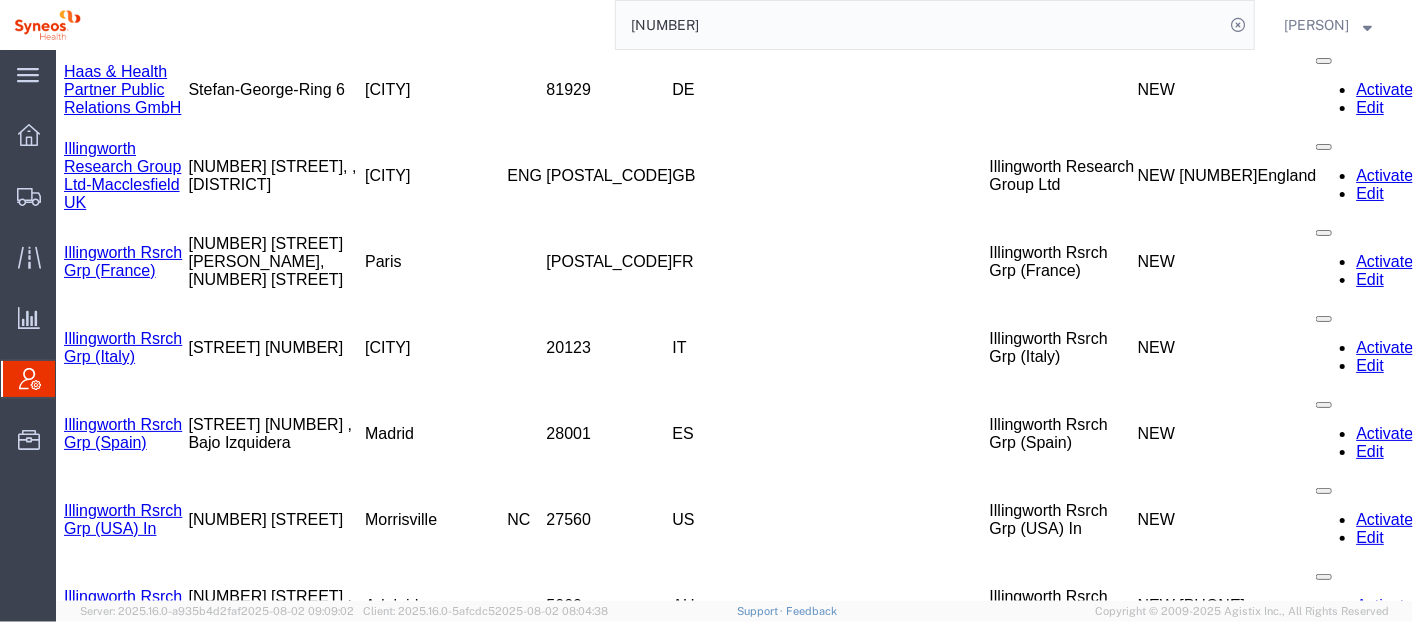 click on "Syneos Health d.o.o. Beograd" at bounding box center (115, 4394) 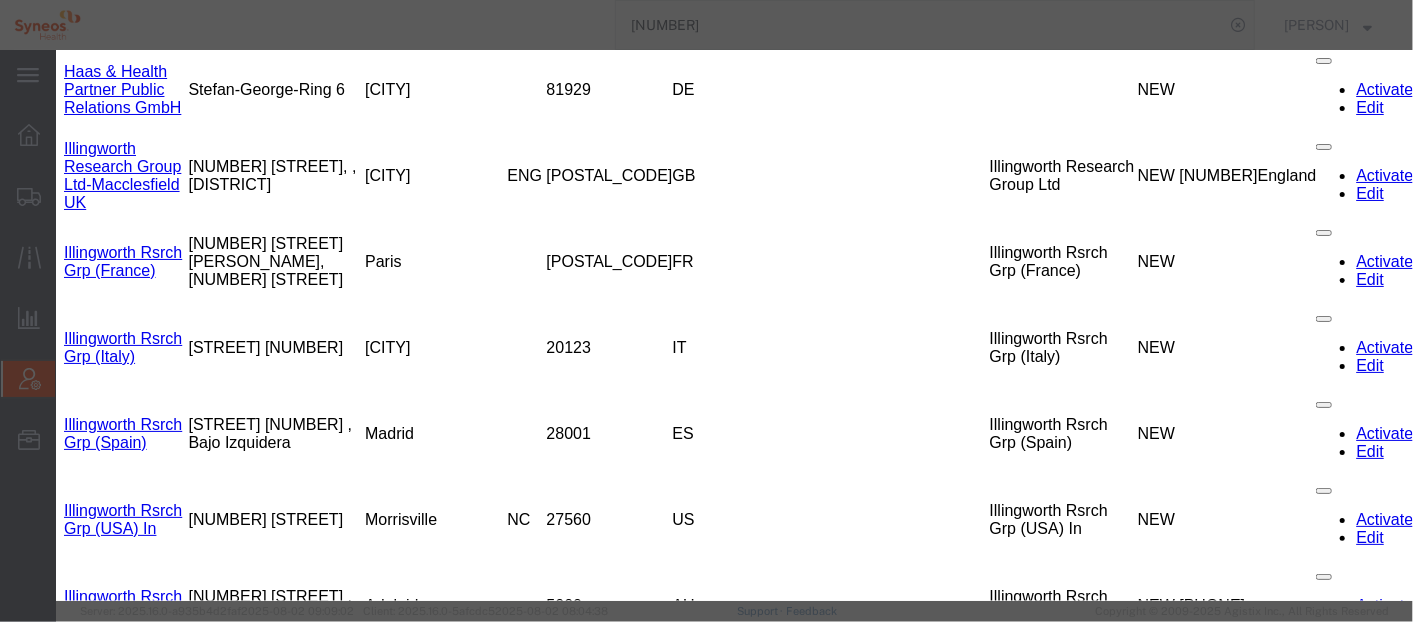 click on "Syneos Health d.o.o. Beograd" at bounding box center [151, 9306] 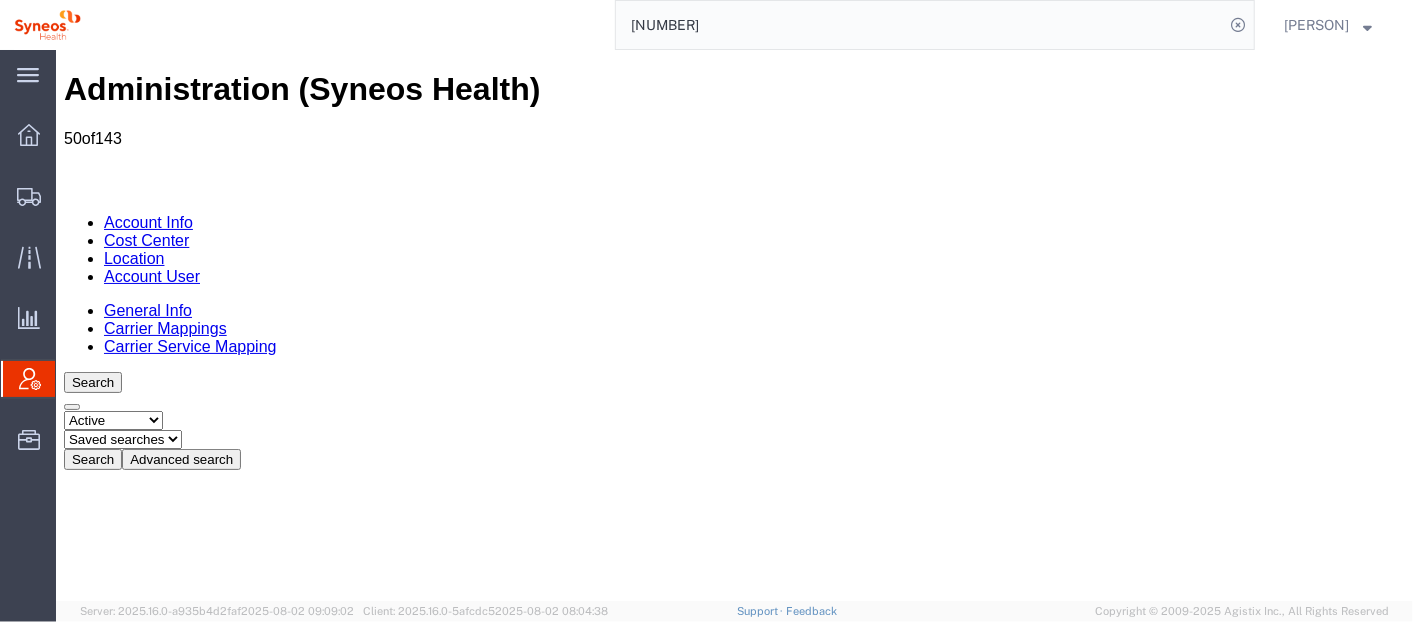 click on "Export" at bounding box center [90, 5578] 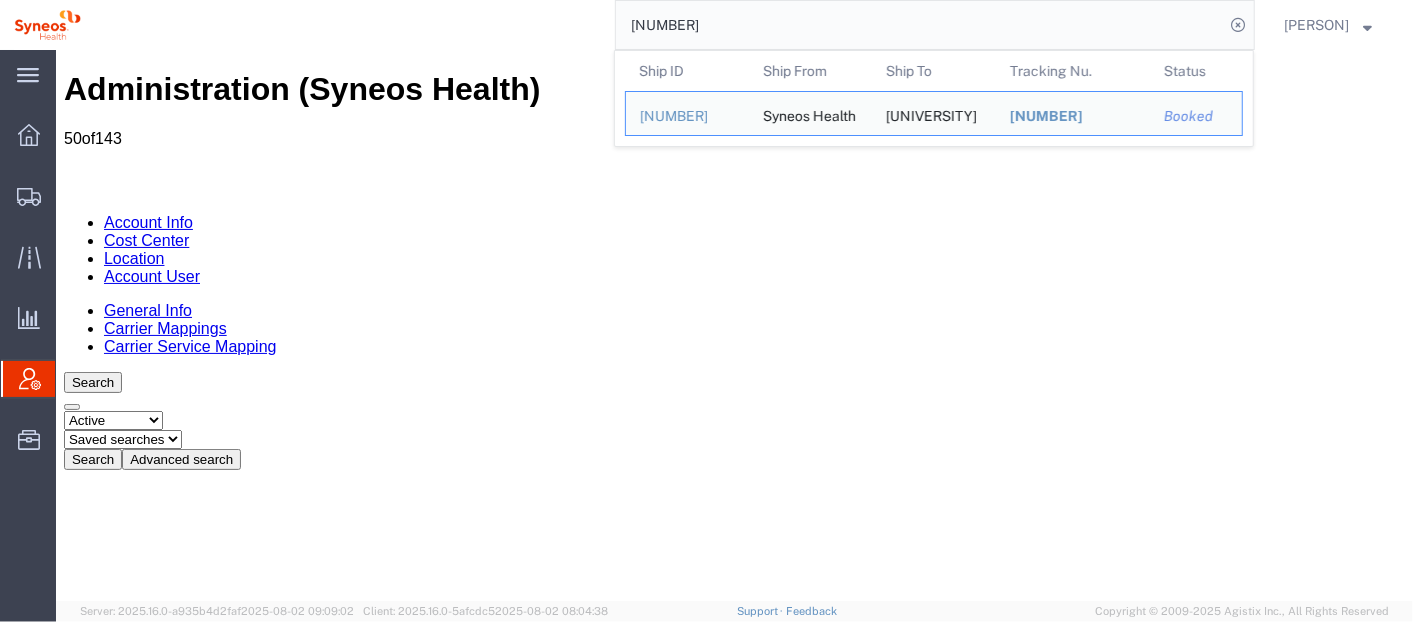 click on "[NUMBER]" 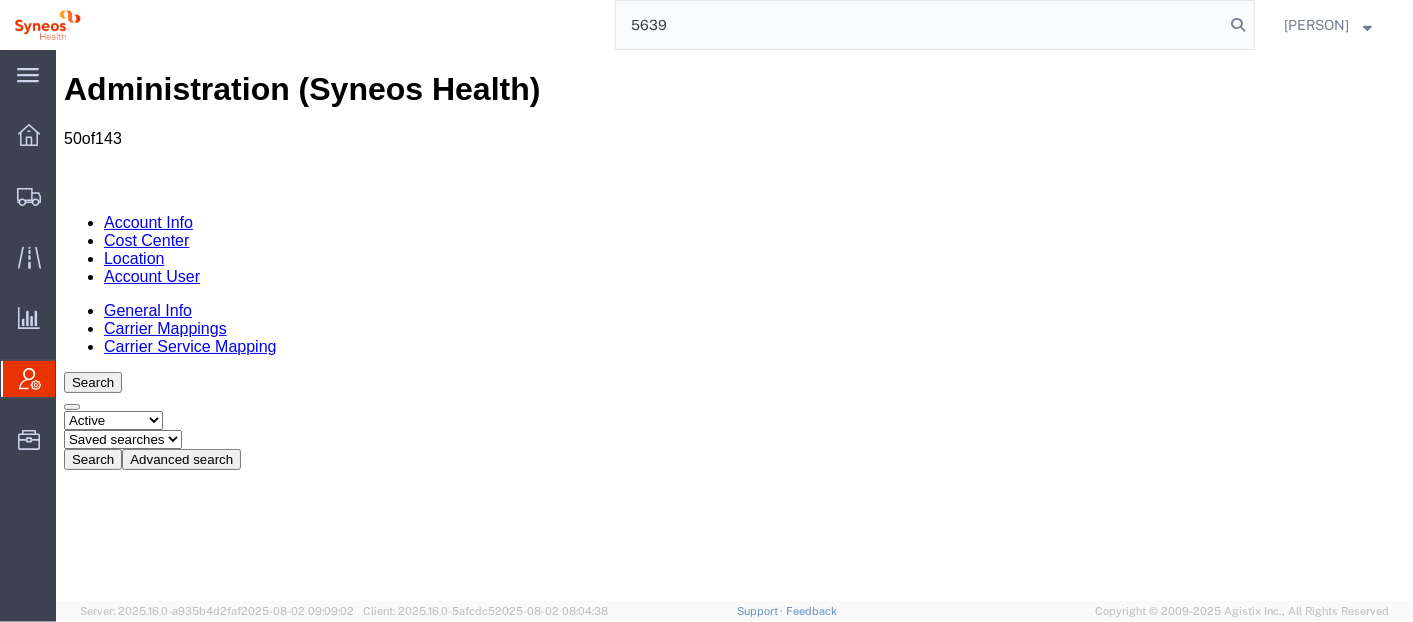 click on "5639" 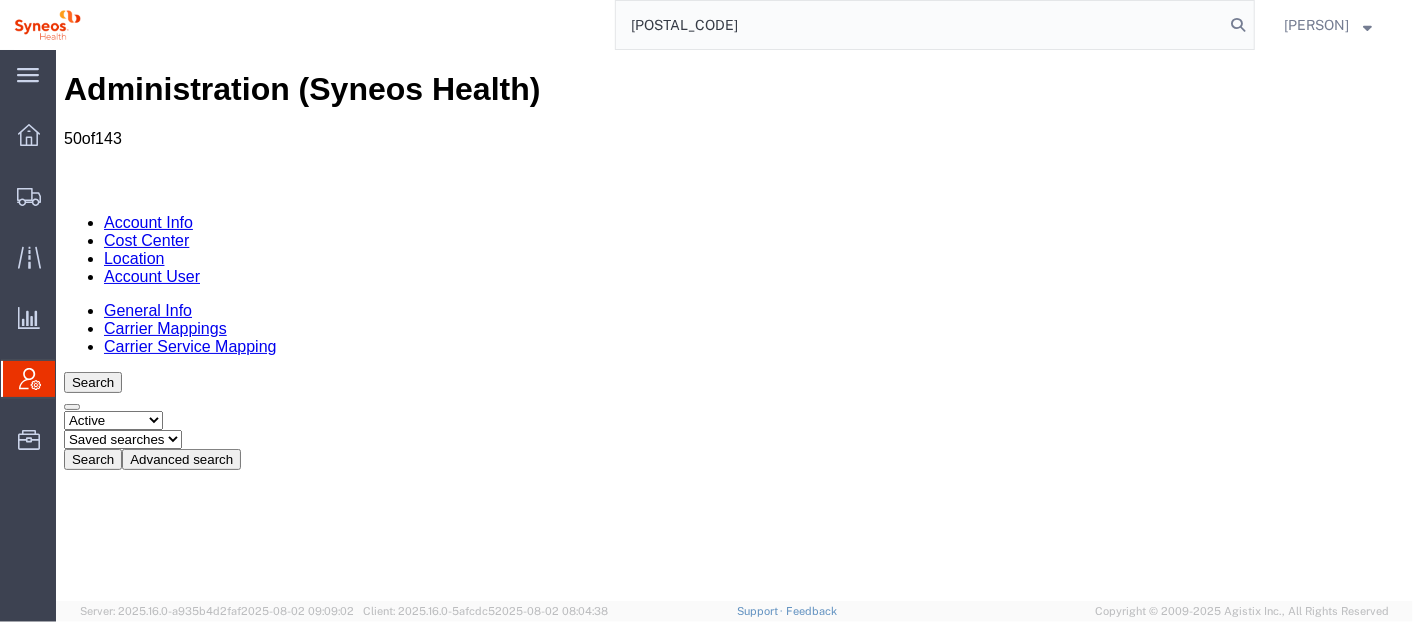 type on "[POSTAL_CODE]" 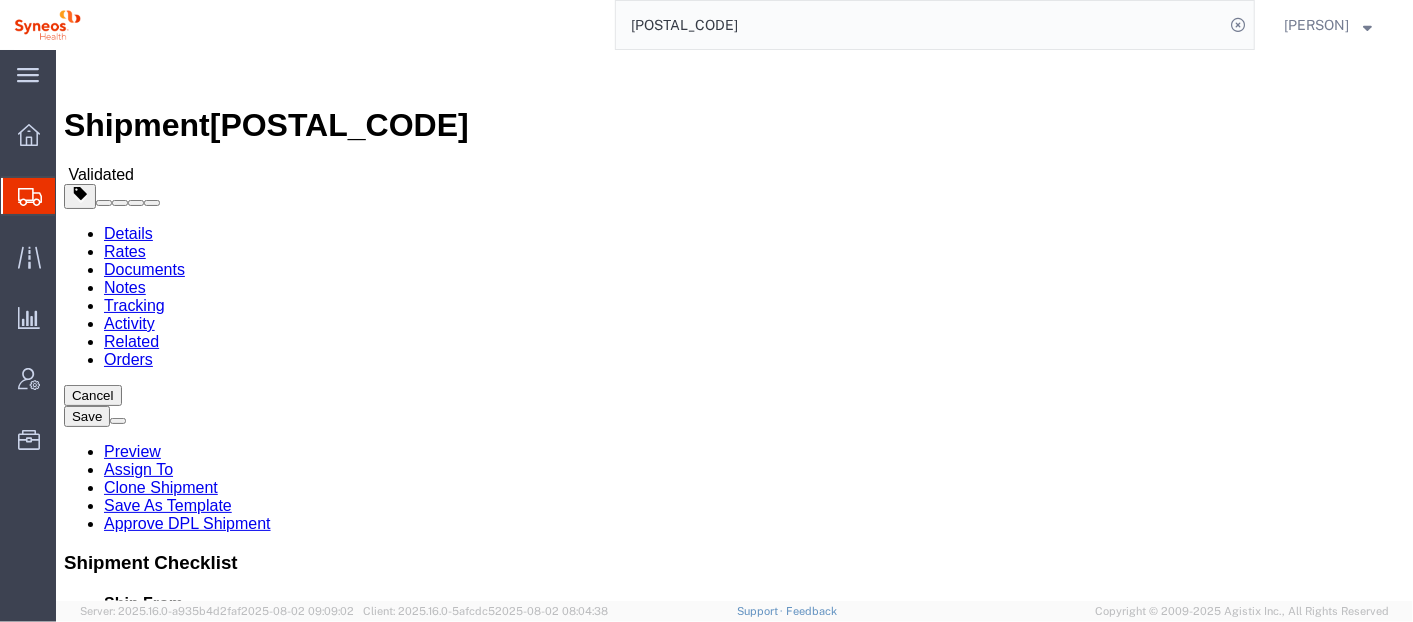 select on "[NUMBER]" 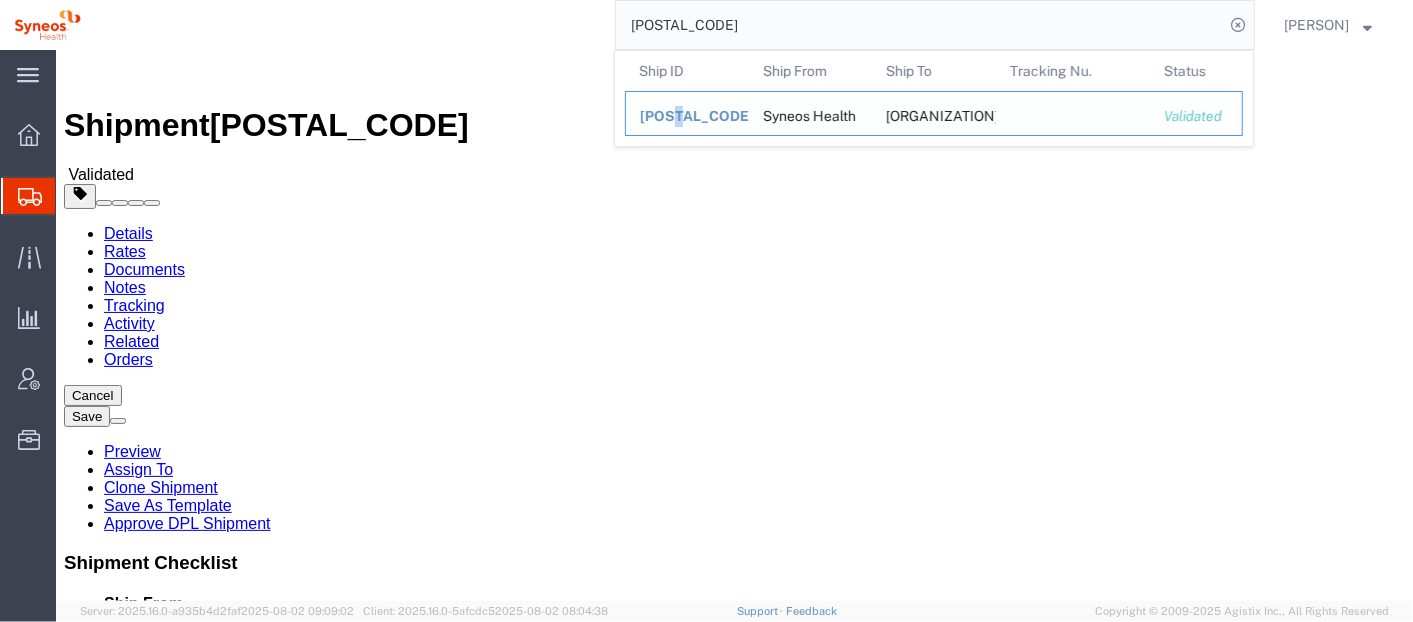 click on "[POSTAL_CODE]" at bounding box center (697, 116) 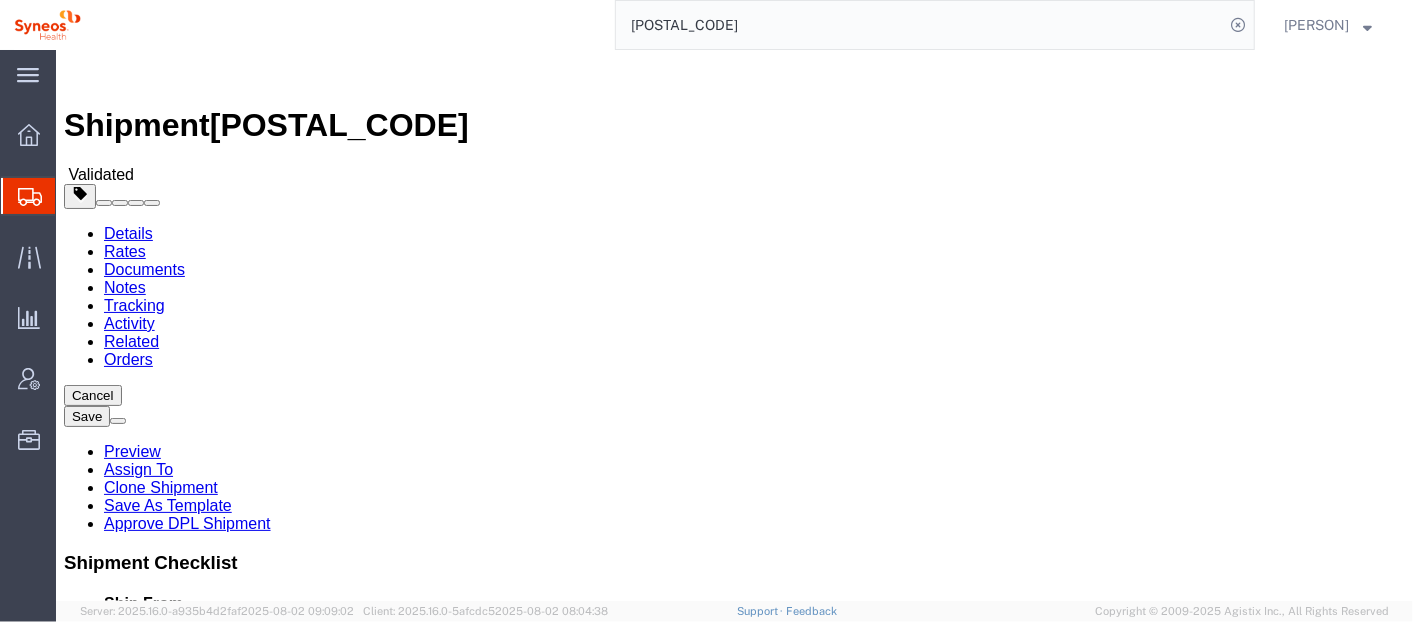 click on "[POSTAL_CODE]" 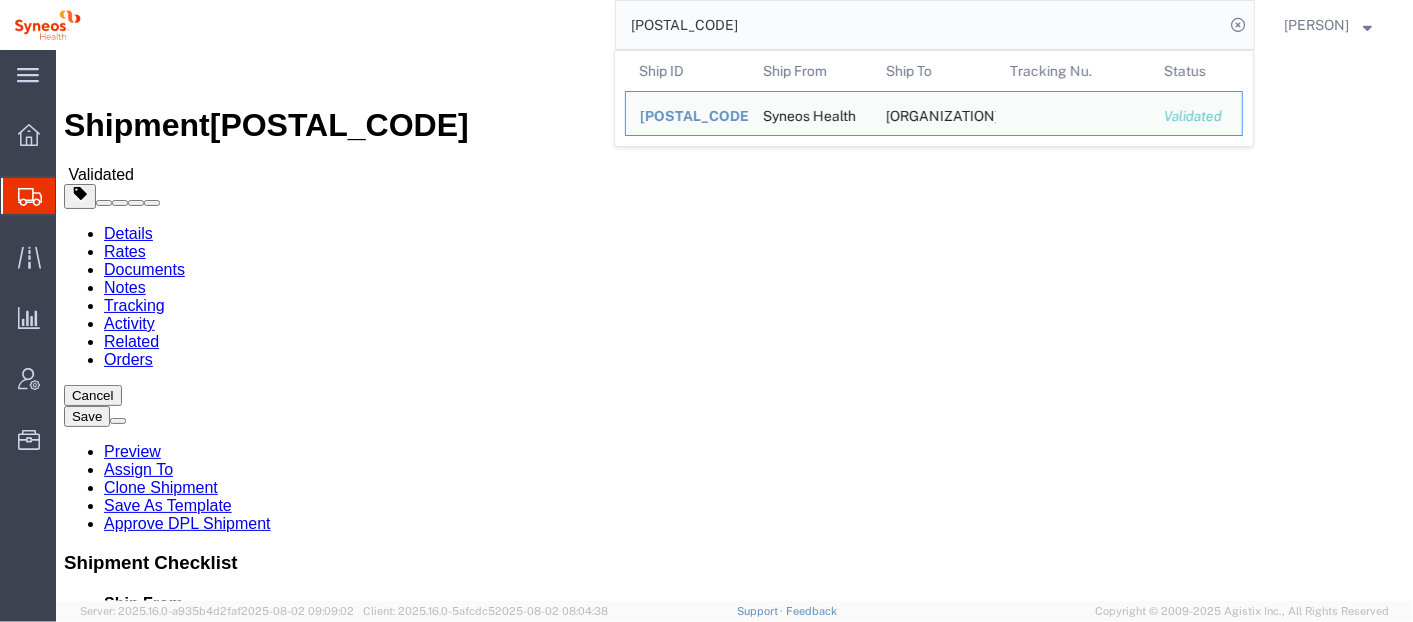 drag, startPoint x: 731, startPoint y: 49, endPoint x: 698, endPoint y: 6, distance: 54.20332 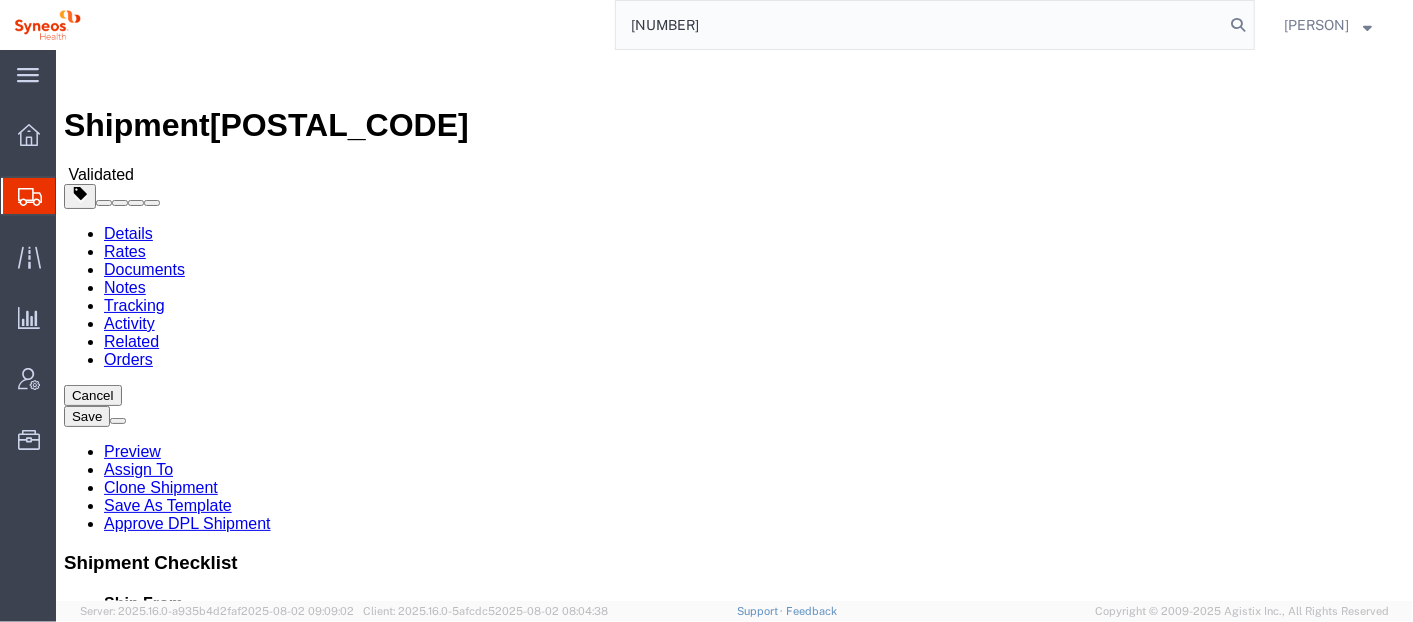type on "[NUMBER]" 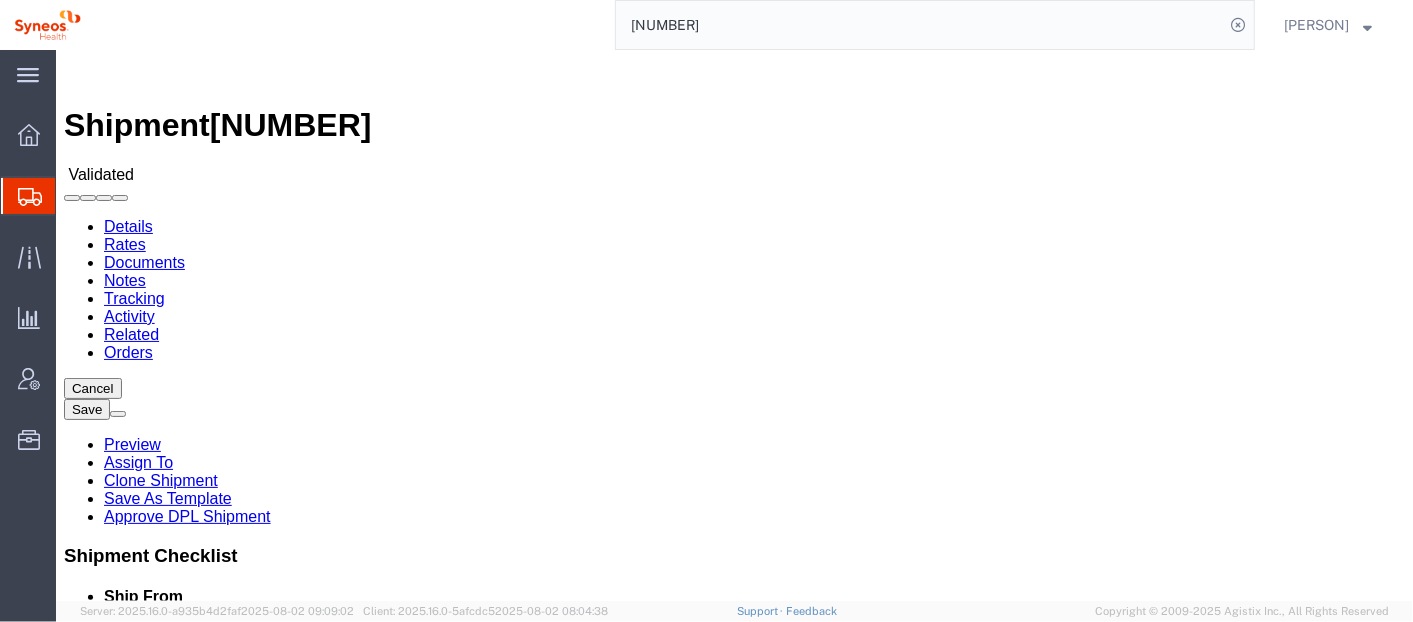 select on "[NUMBER]" 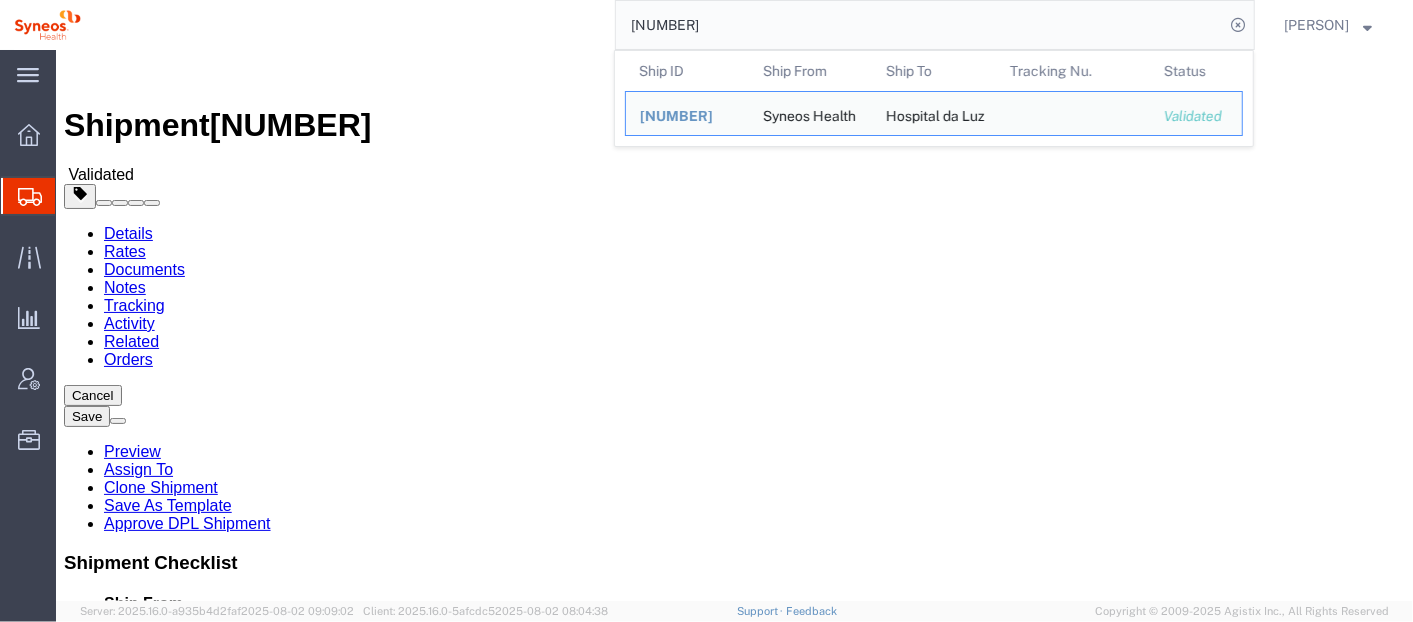 click on "Shipment Information Package Information Special Services" 